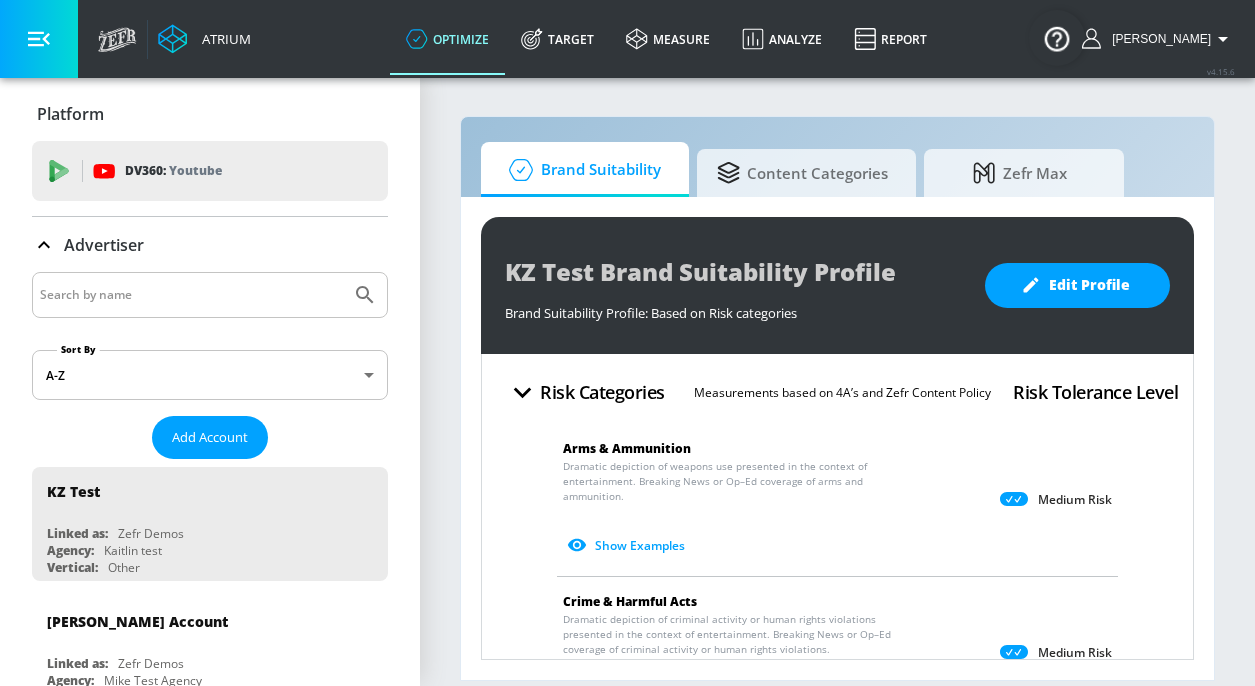 scroll, scrollTop: 0, scrollLeft: 0, axis: both 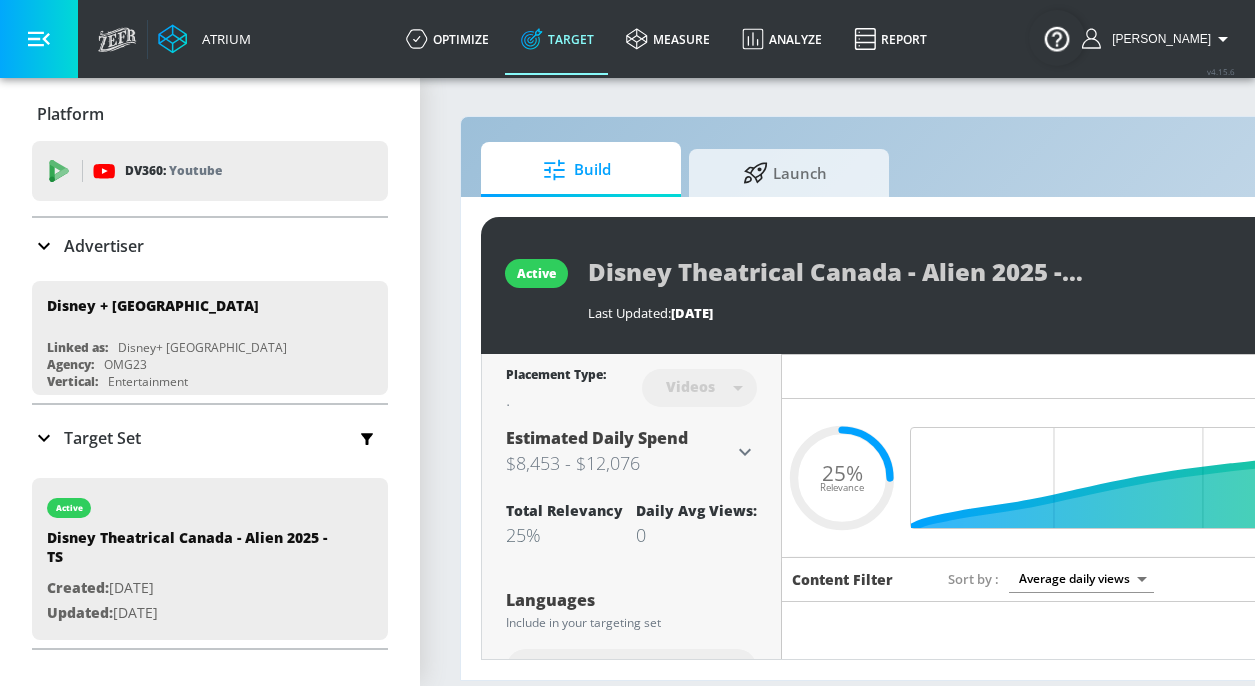 click 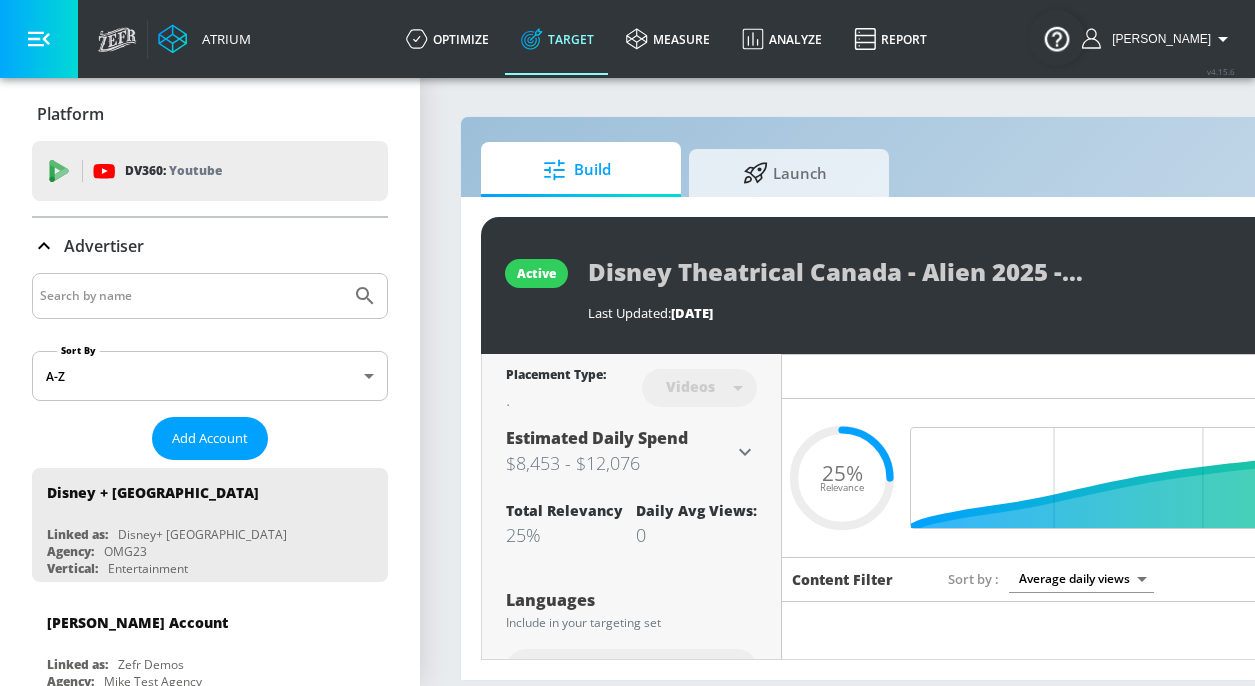 click at bounding box center (191, 296) 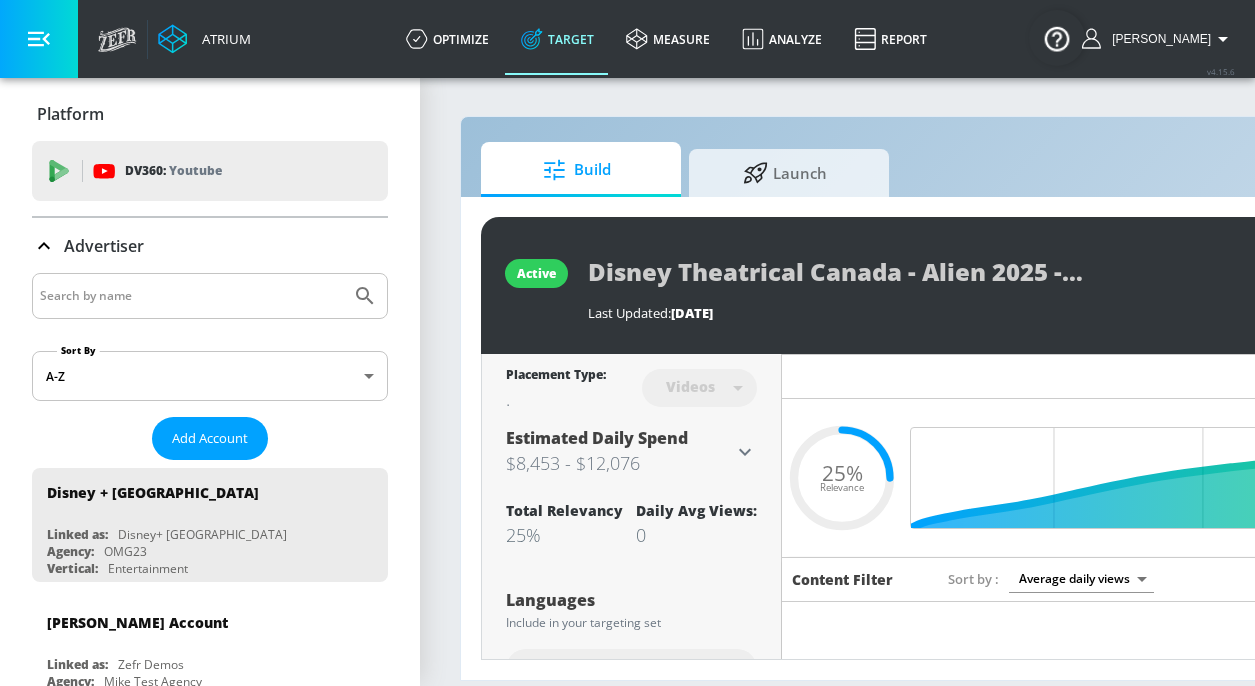 type on "i" 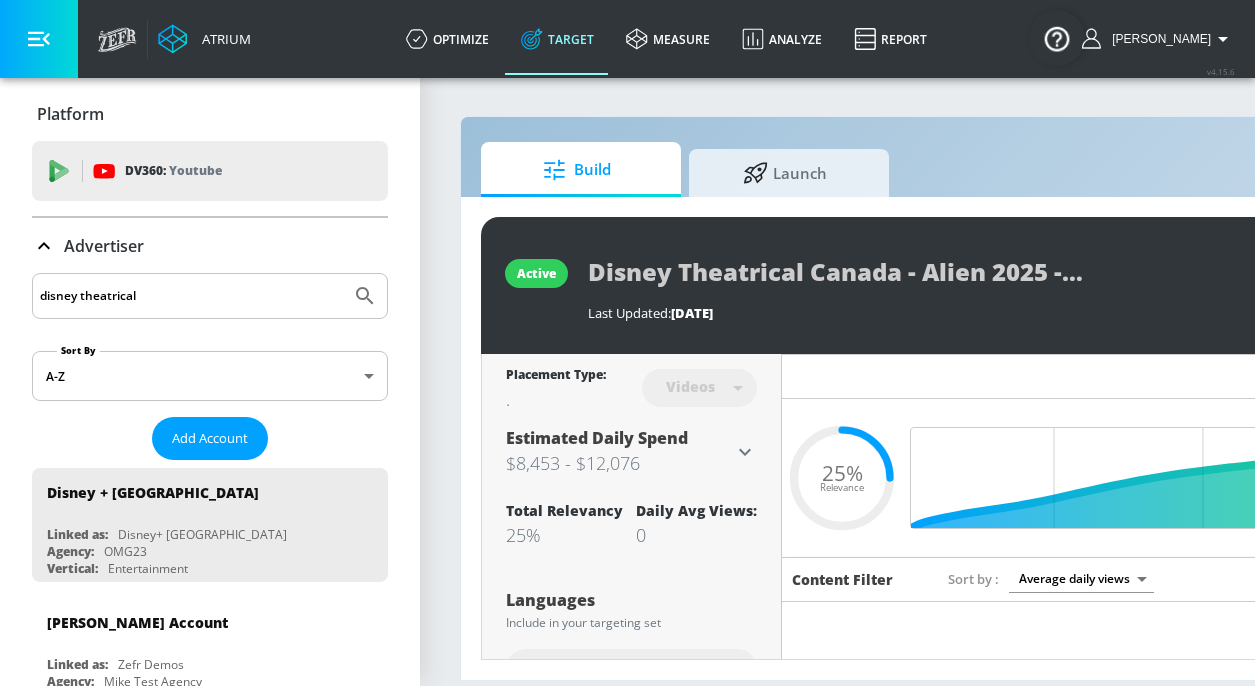 type on "disney theatrical" 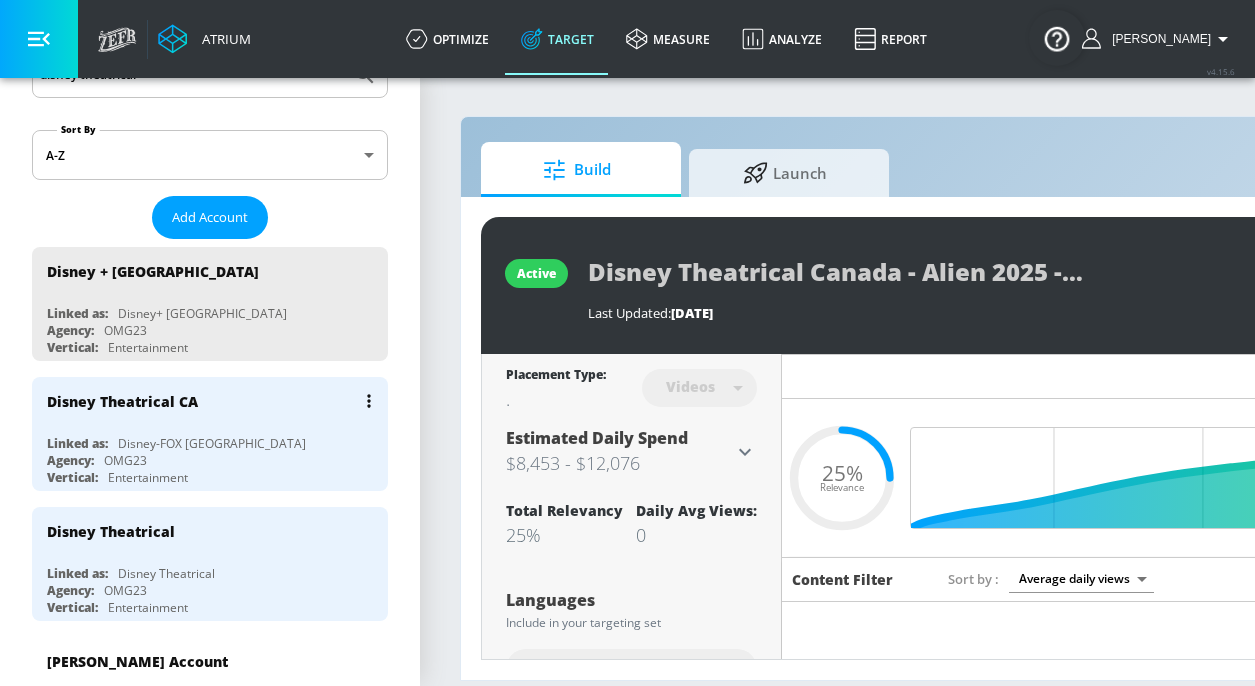 scroll, scrollTop: 305, scrollLeft: 0, axis: vertical 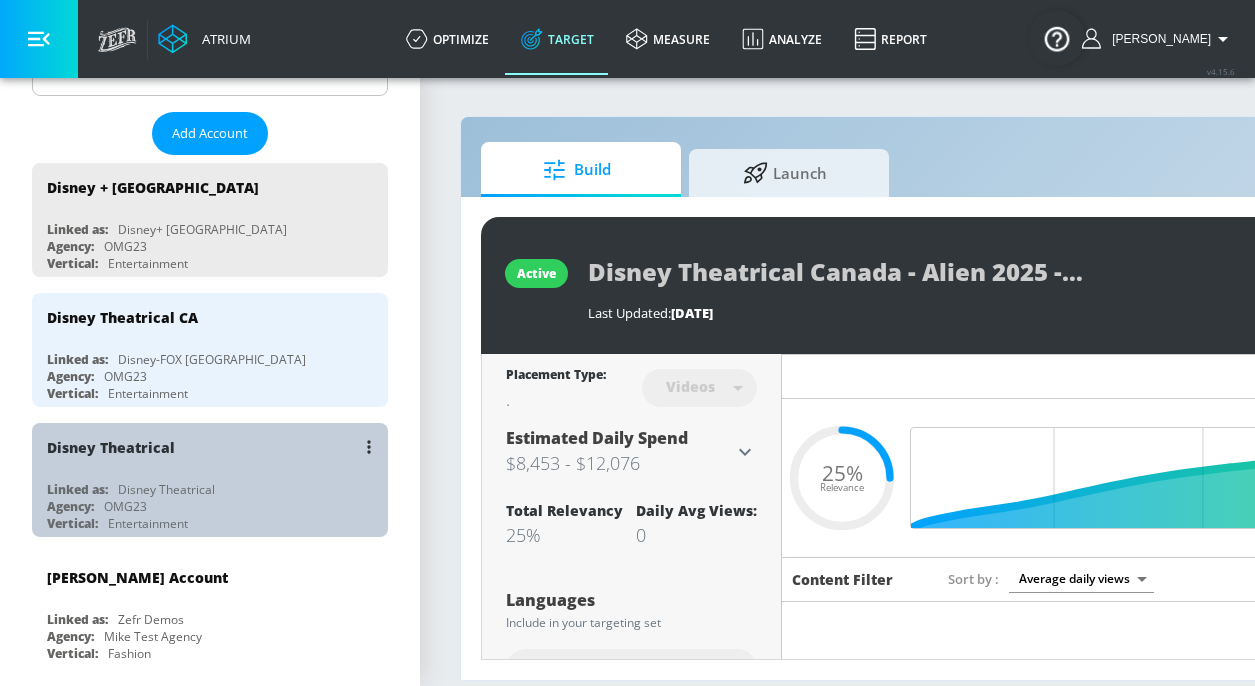 click on "Linked as: Disney Theatrical" at bounding box center [215, 489] 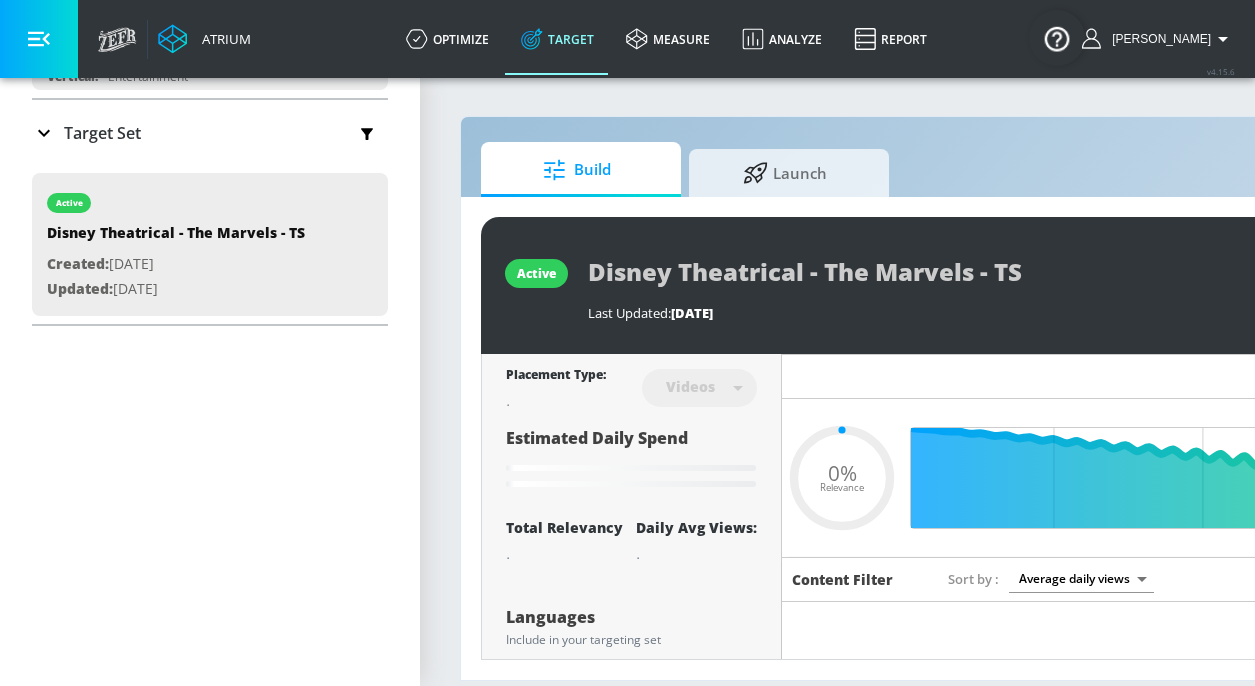 click 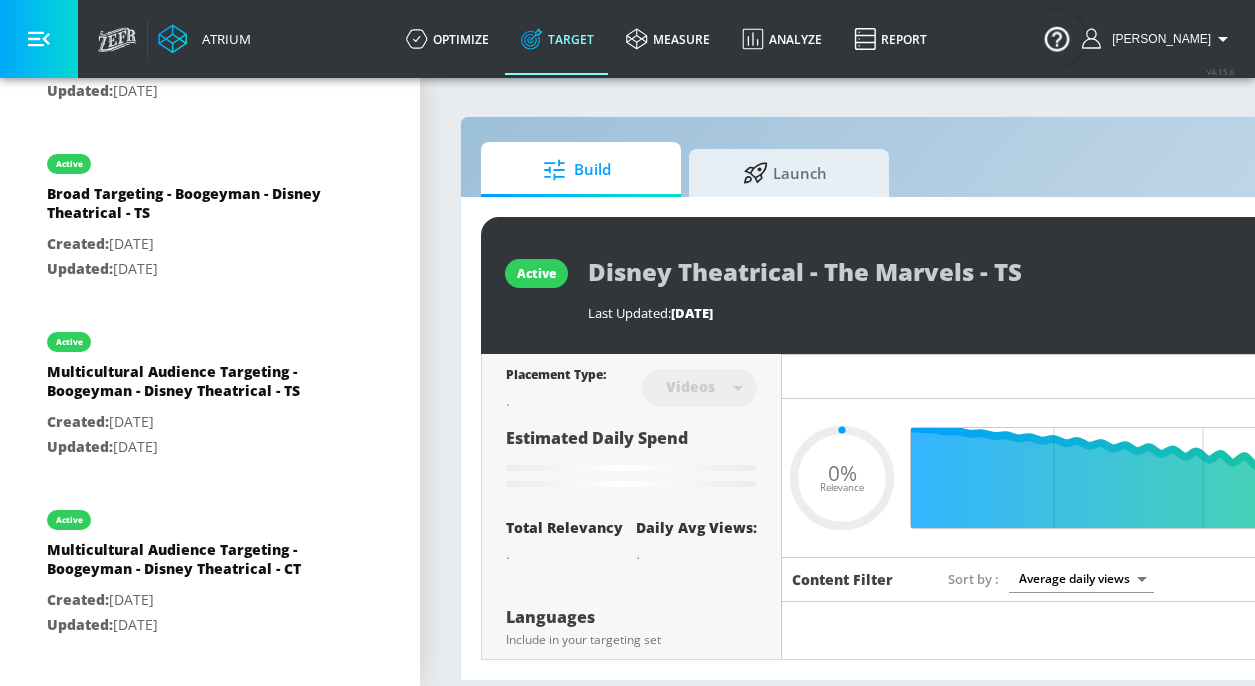scroll, scrollTop: 1380, scrollLeft: 0, axis: vertical 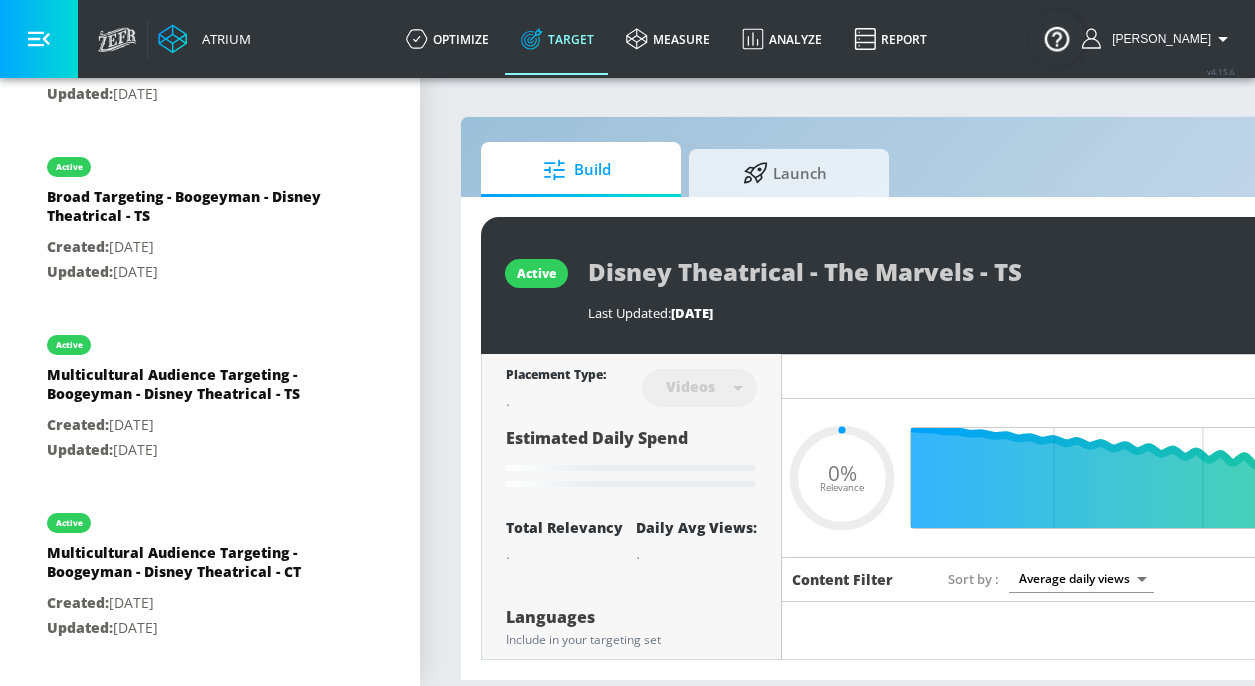 type on "0.25" 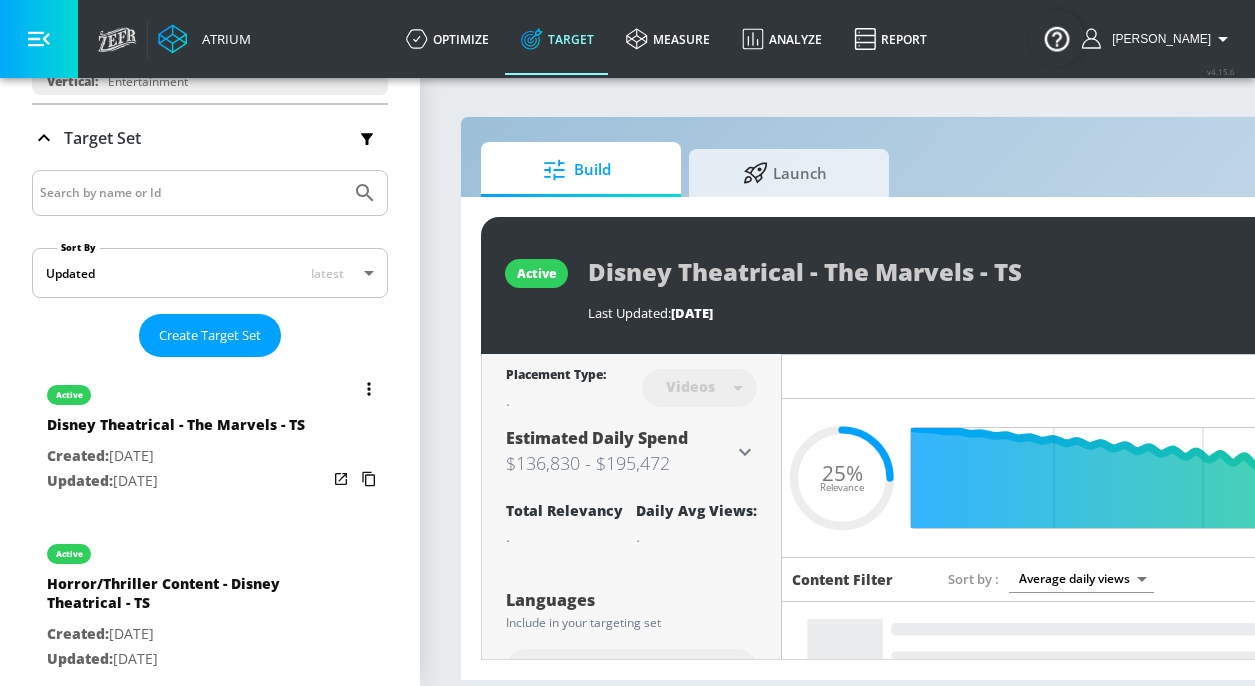 scroll, scrollTop: 0, scrollLeft: 0, axis: both 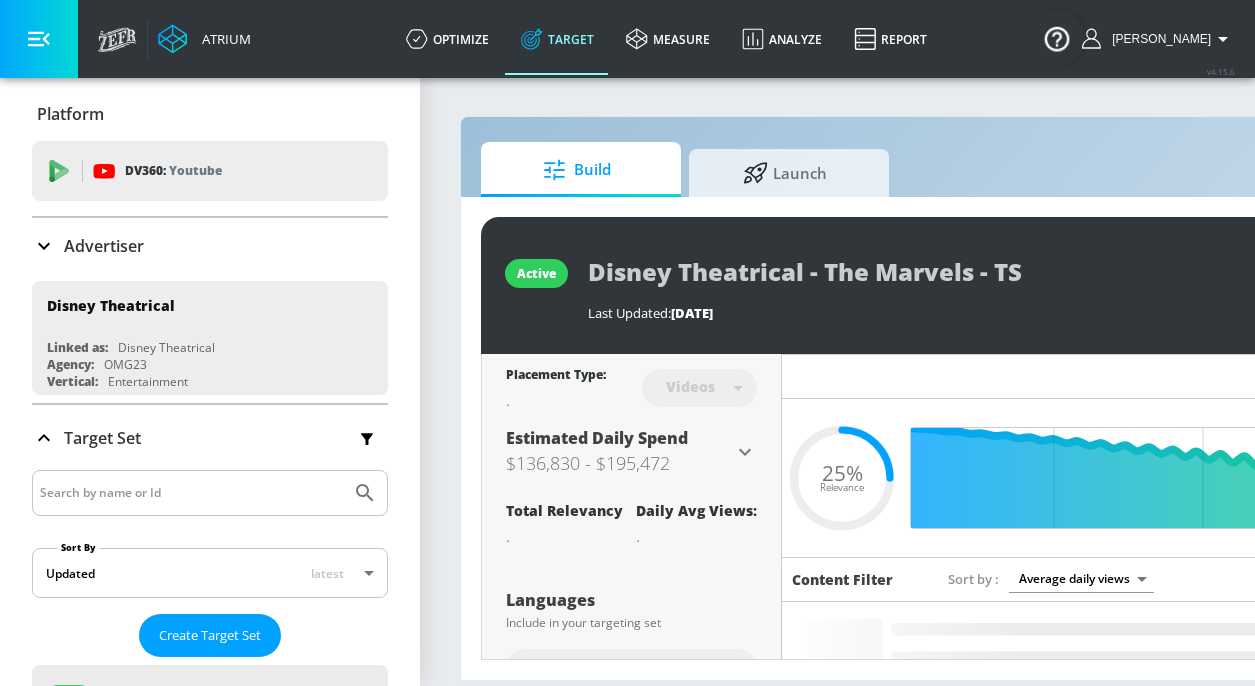 click 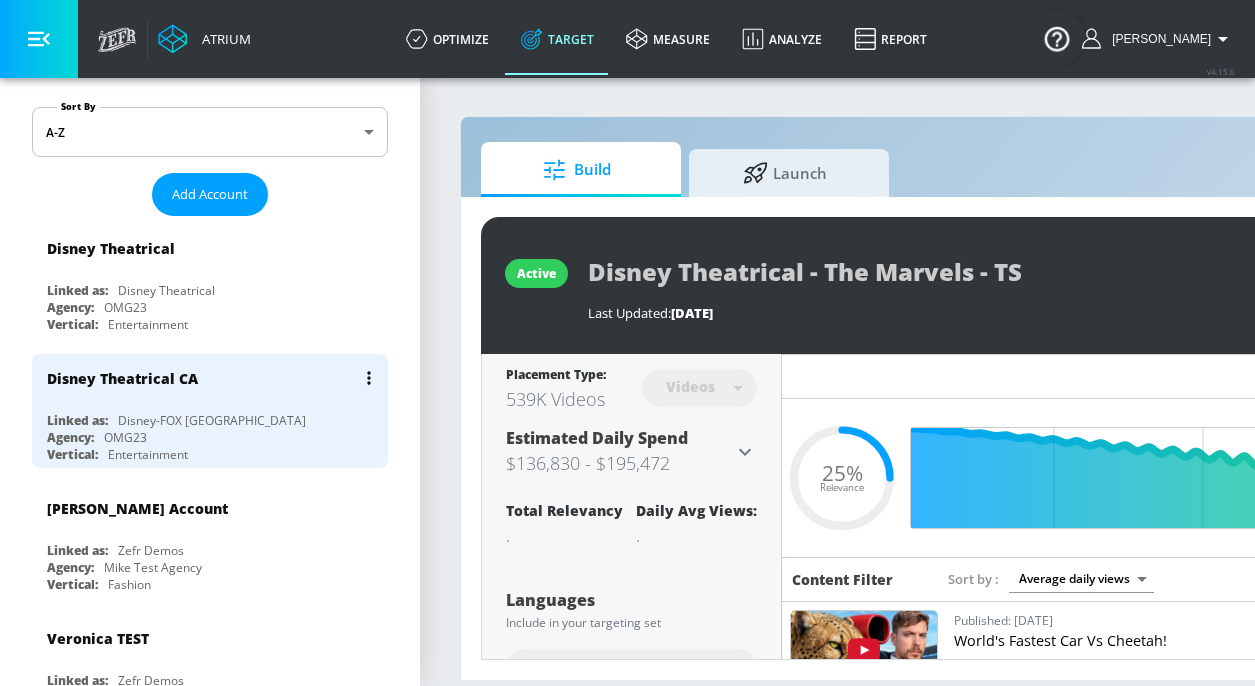 scroll, scrollTop: 254, scrollLeft: 0, axis: vertical 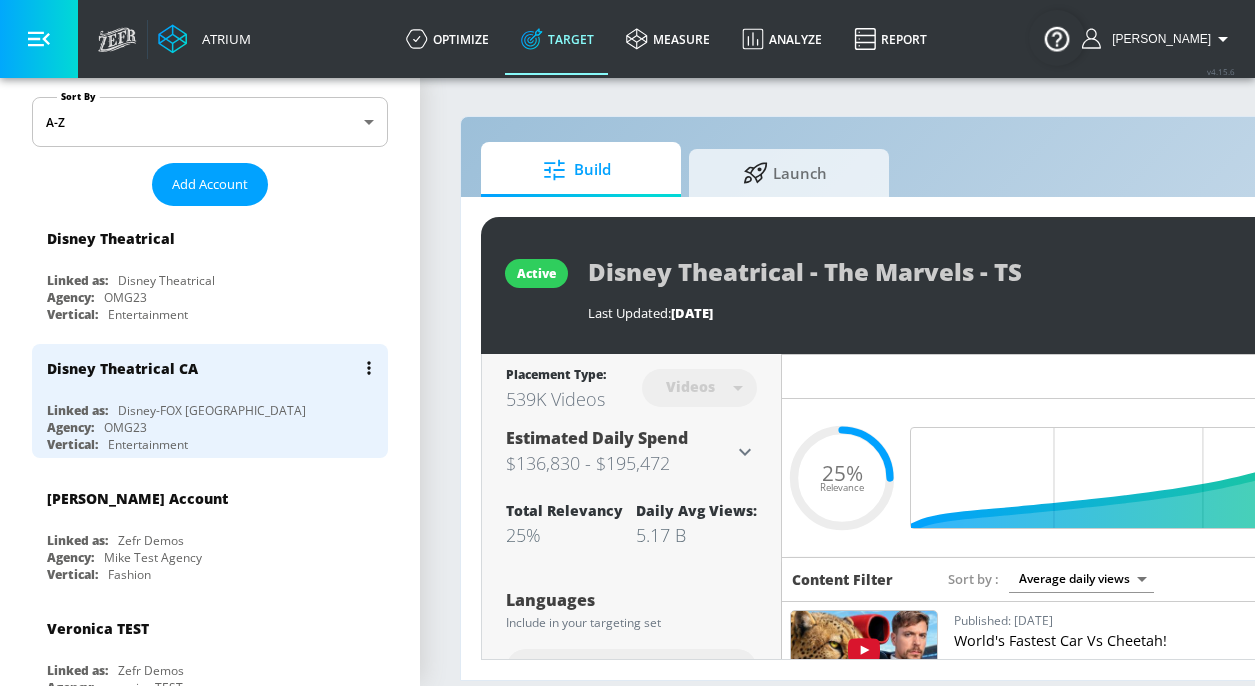 click on "Linked as: Disney-FOX Canada" at bounding box center (215, 410) 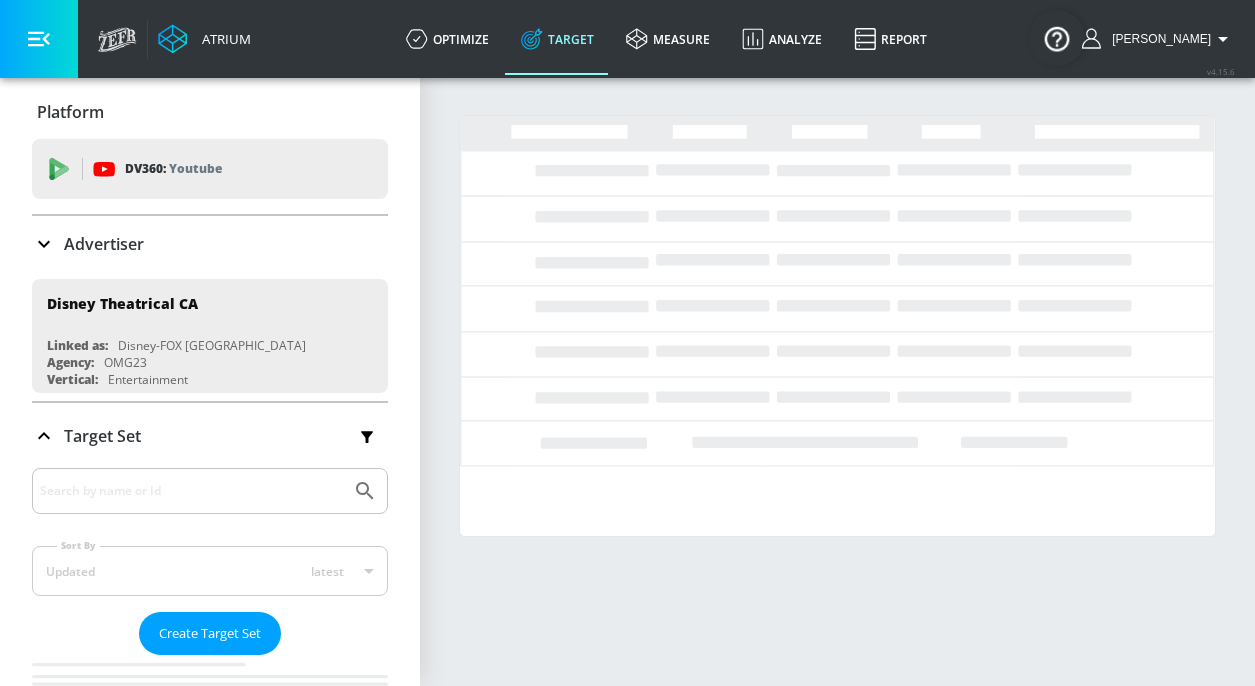 scroll, scrollTop: 0, scrollLeft: 0, axis: both 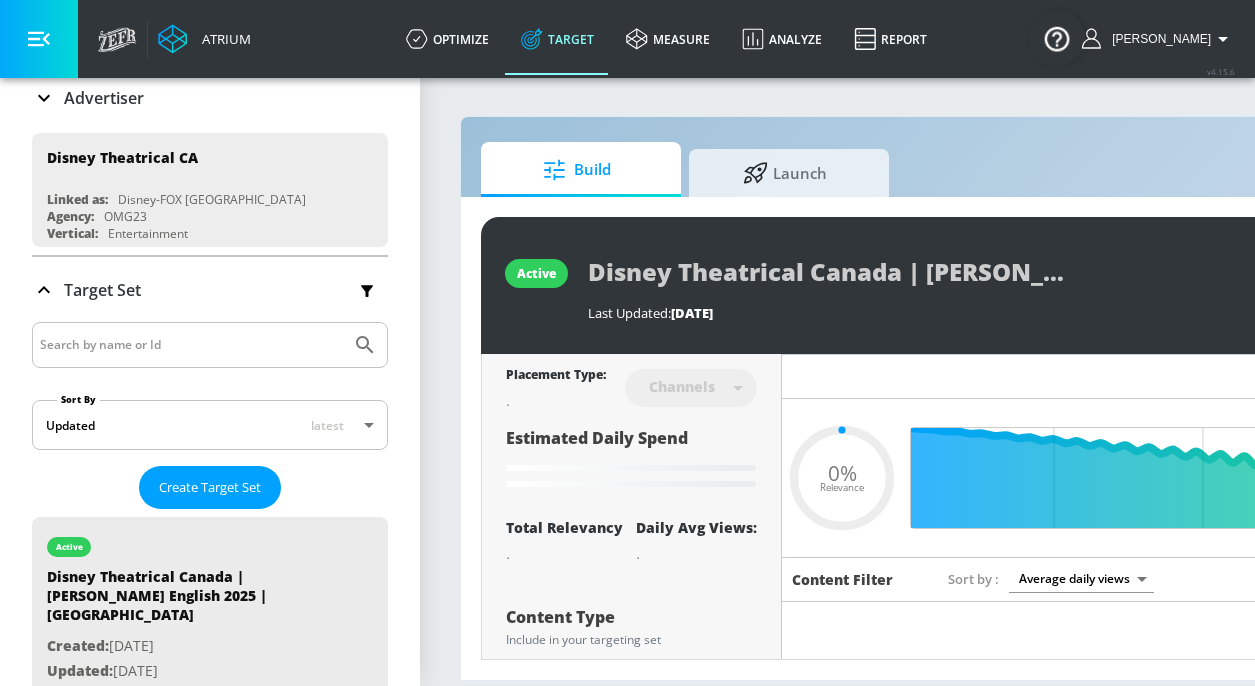 type on "0.13" 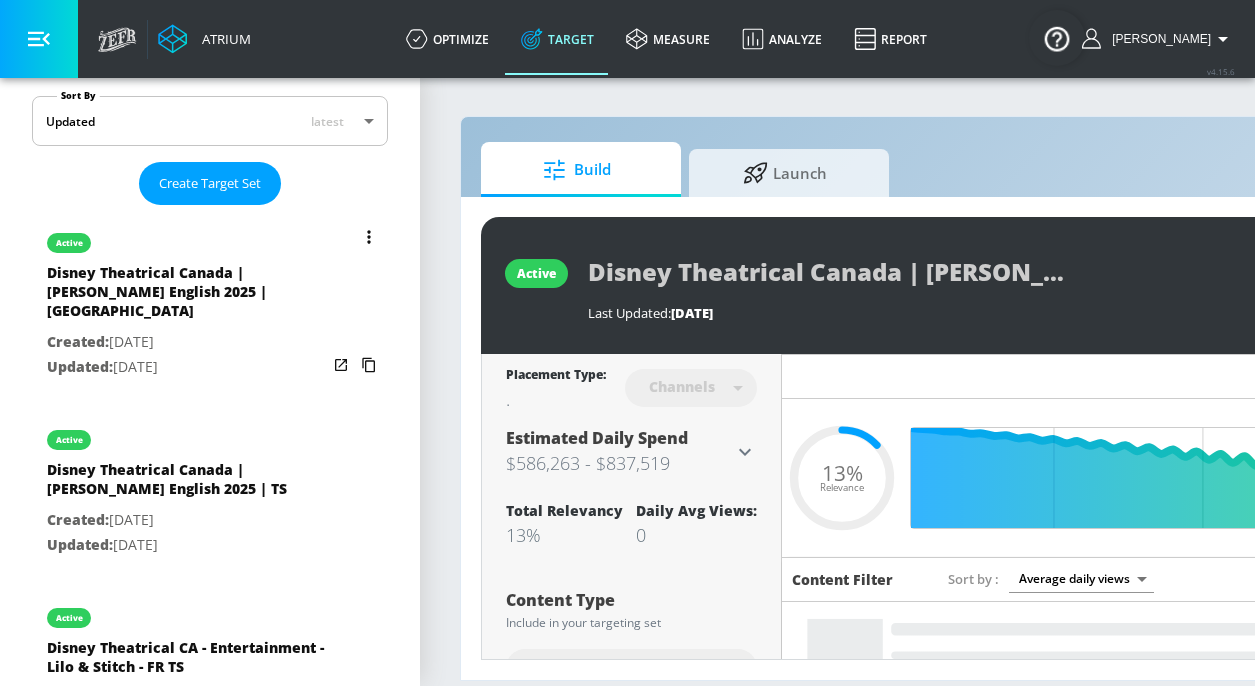 scroll, scrollTop: 156, scrollLeft: 0, axis: vertical 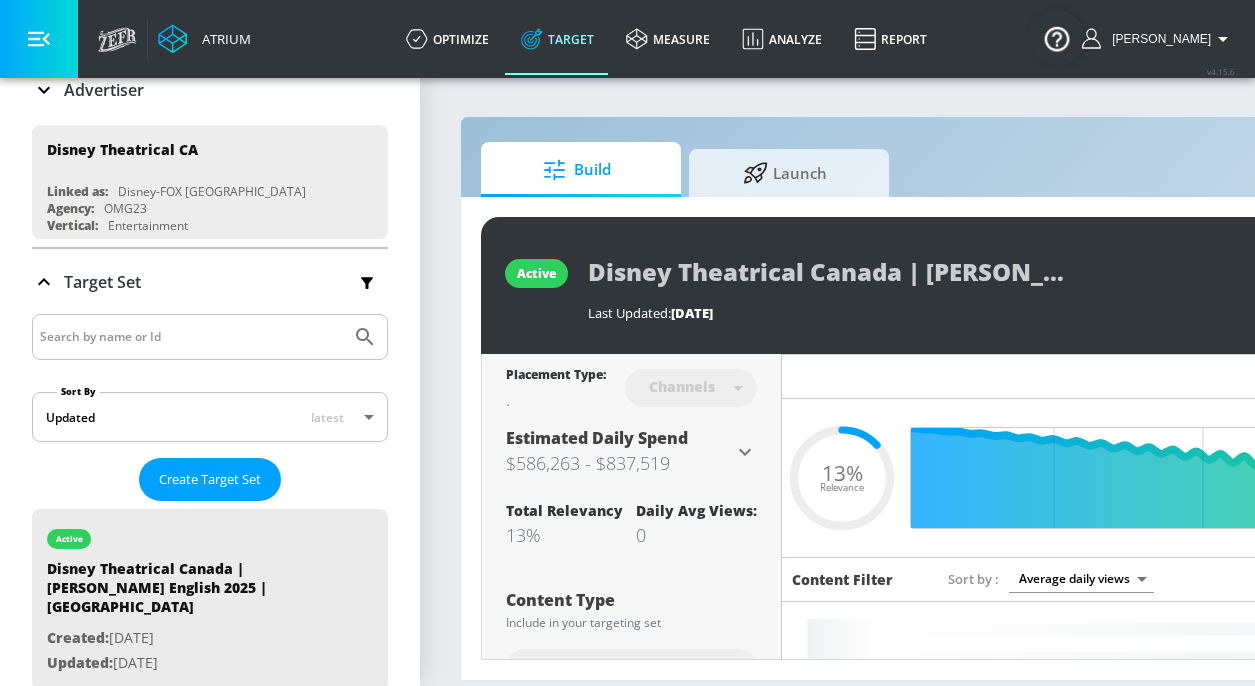 click at bounding box center (191, 337) 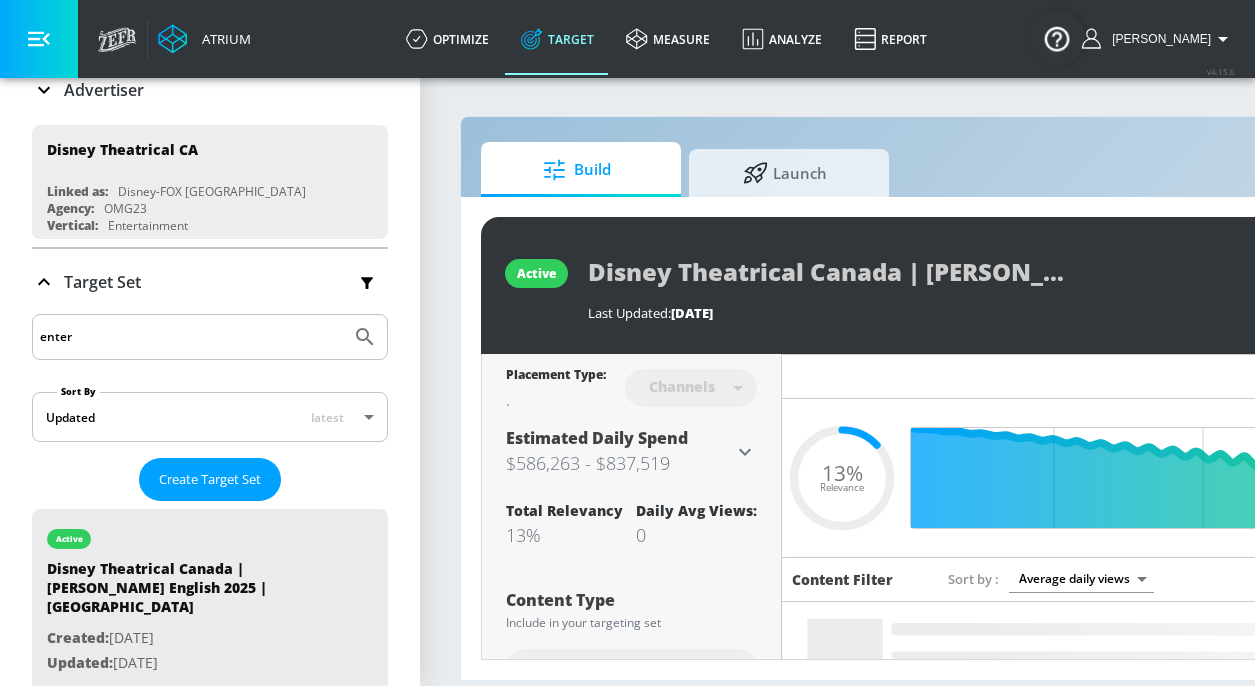type on "enter" 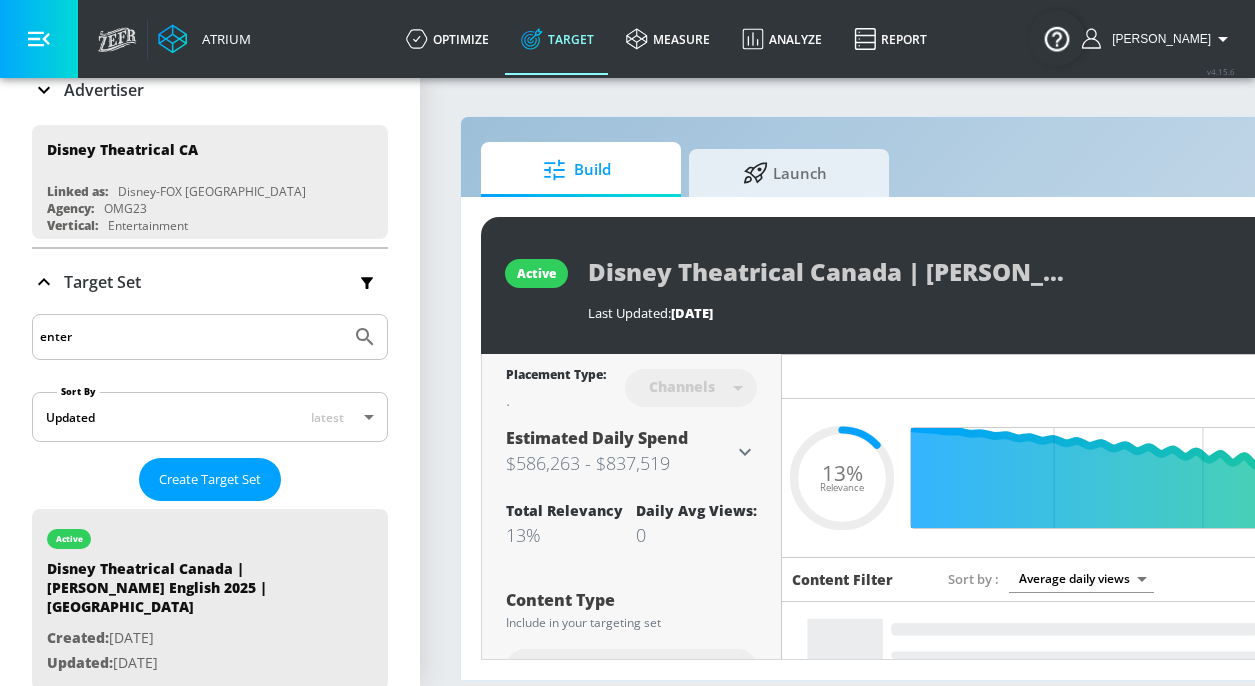 click at bounding box center (365, 337) 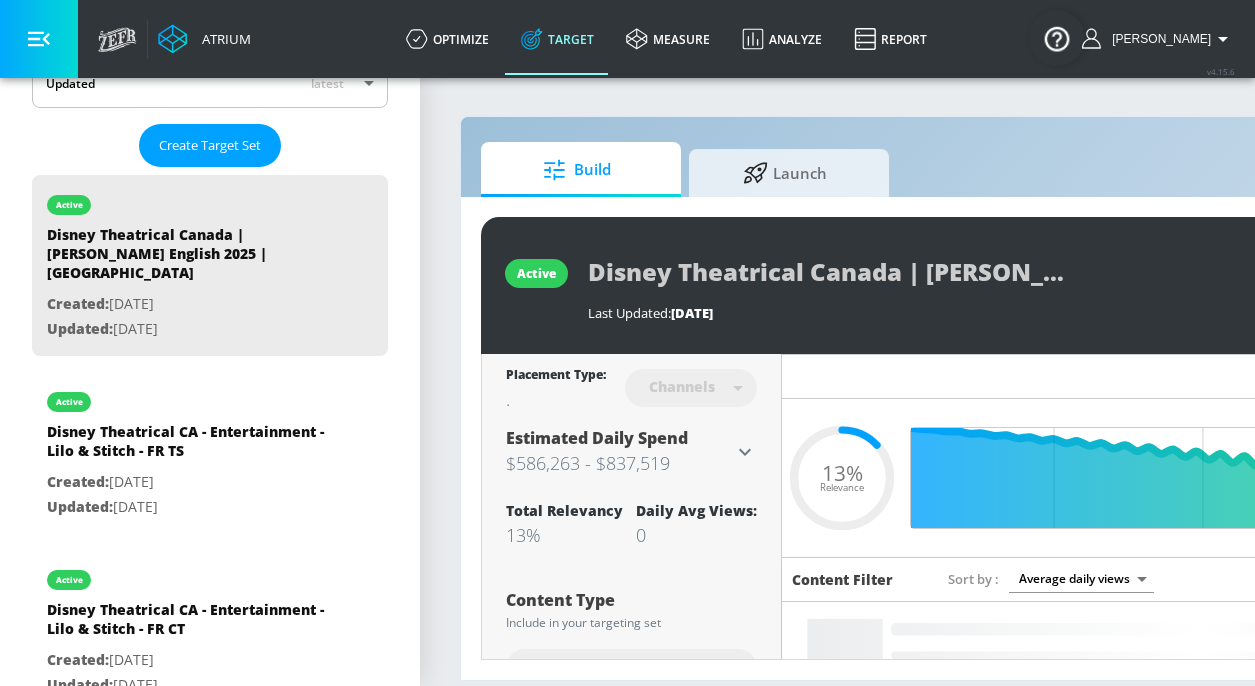 scroll, scrollTop: 501, scrollLeft: 0, axis: vertical 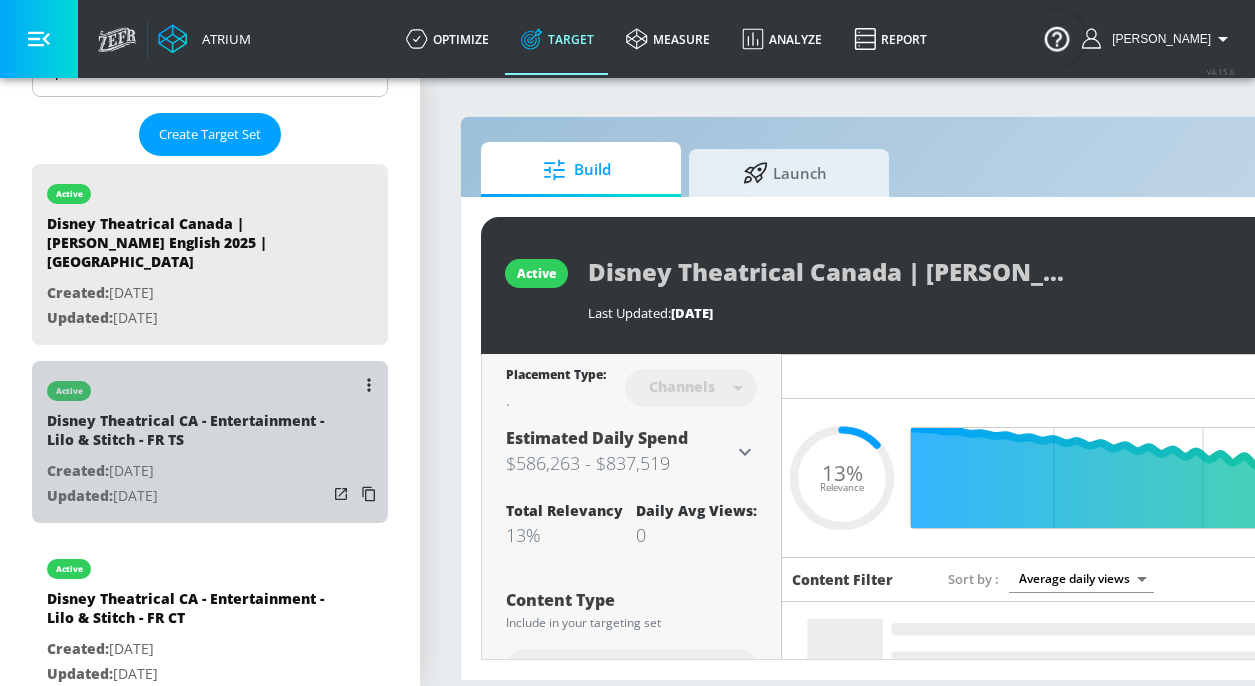 click on "Created:  [DATE]" at bounding box center [187, 471] 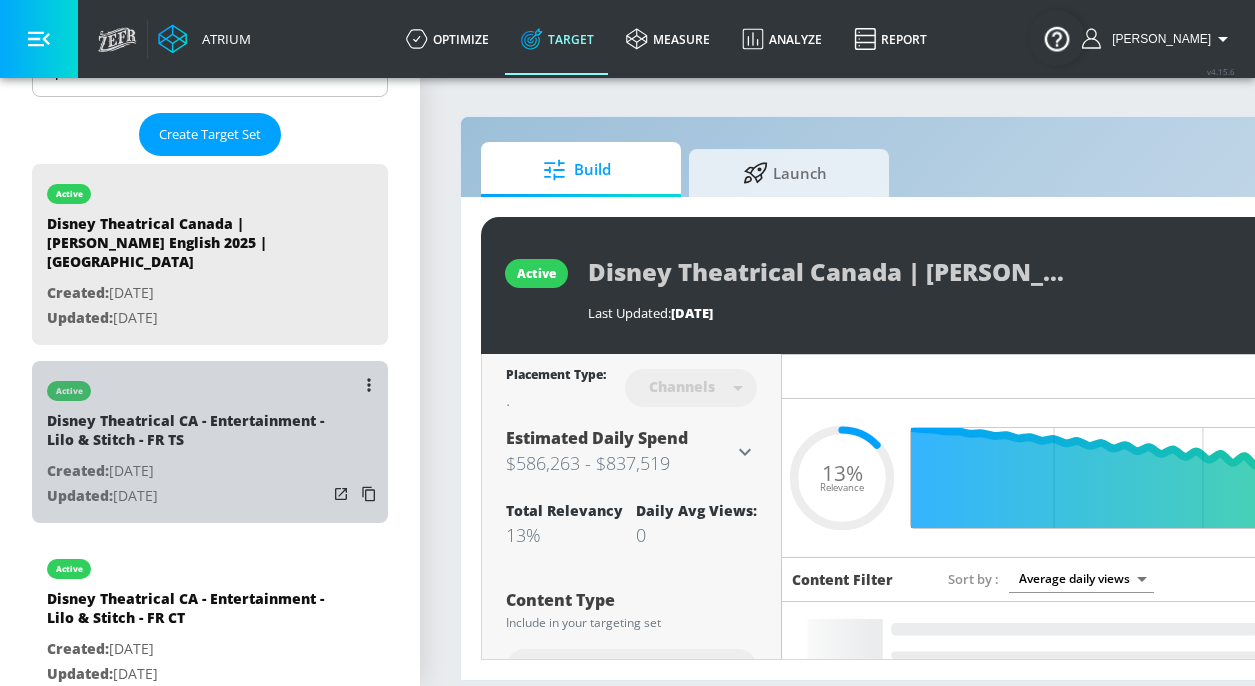 type on "Disney Theatrical CA - Entertainment - Lilo & Stitch - FR TS" 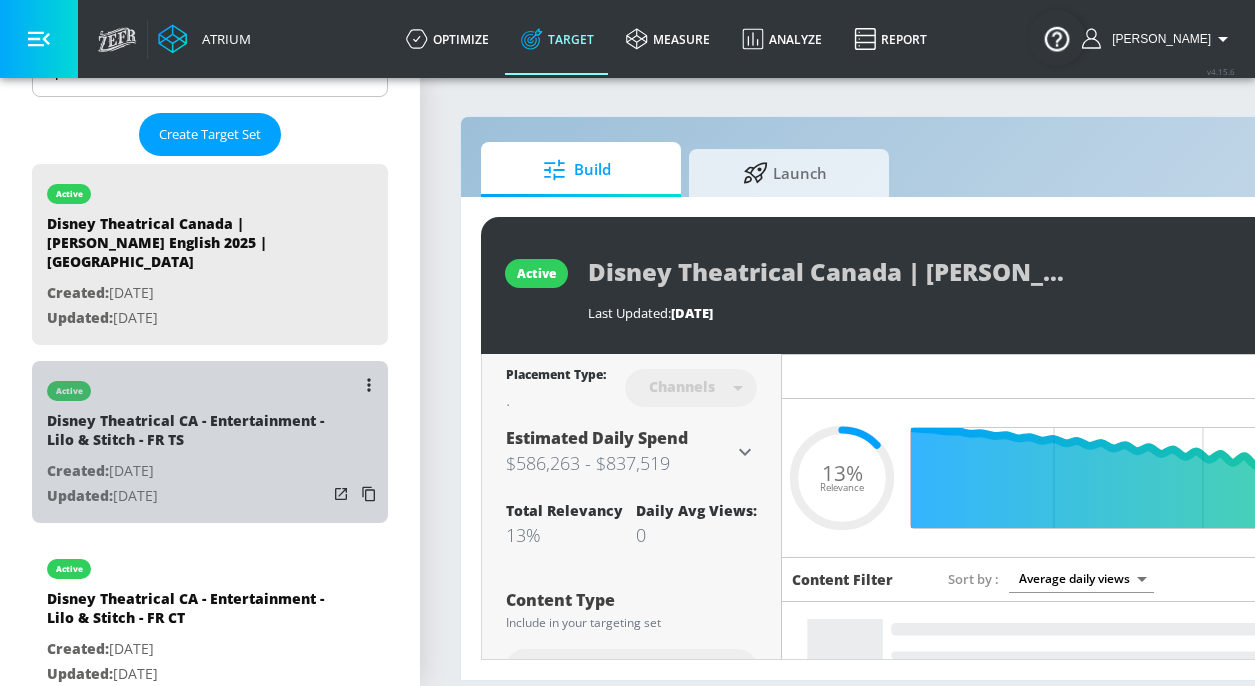 type on "videos" 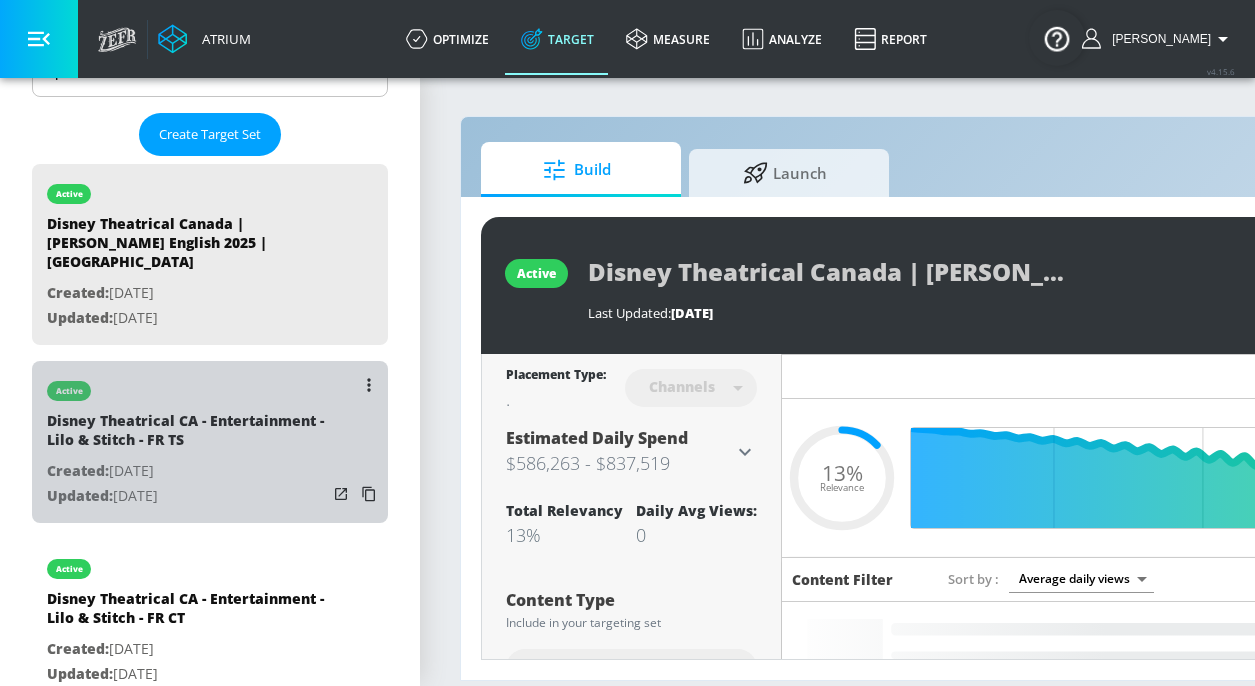 type on "0.05" 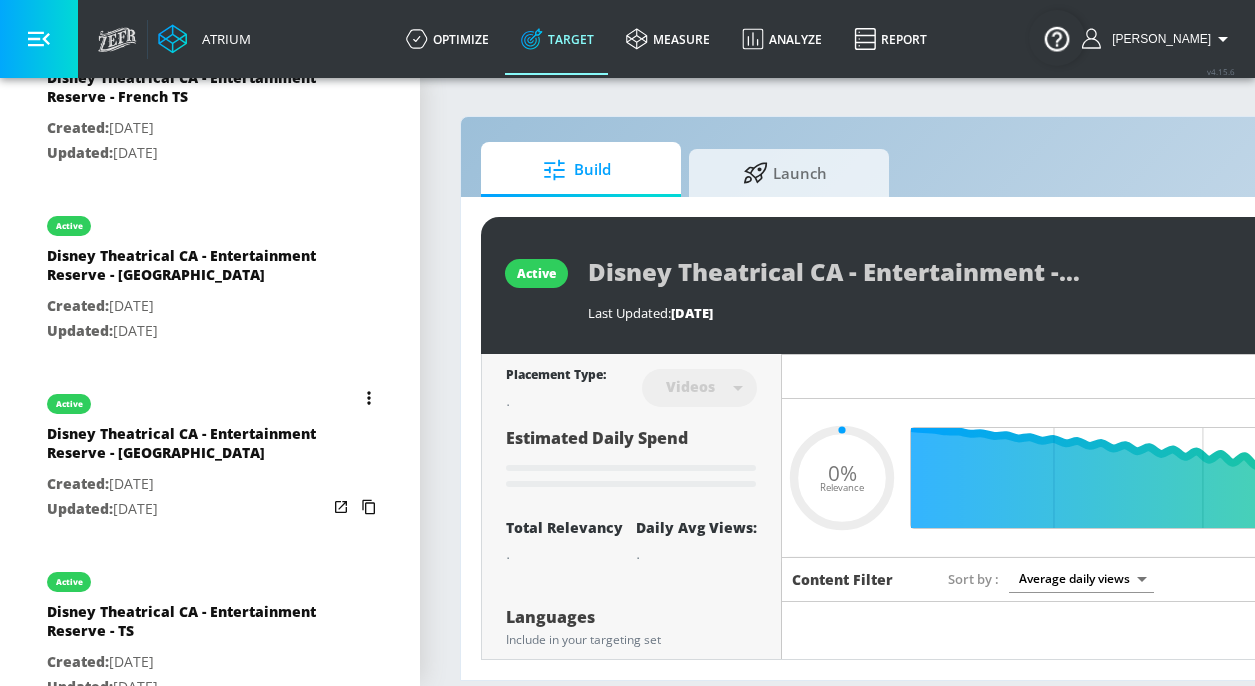 scroll, scrollTop: 1381, scrollLeft: 0, axis: vertical 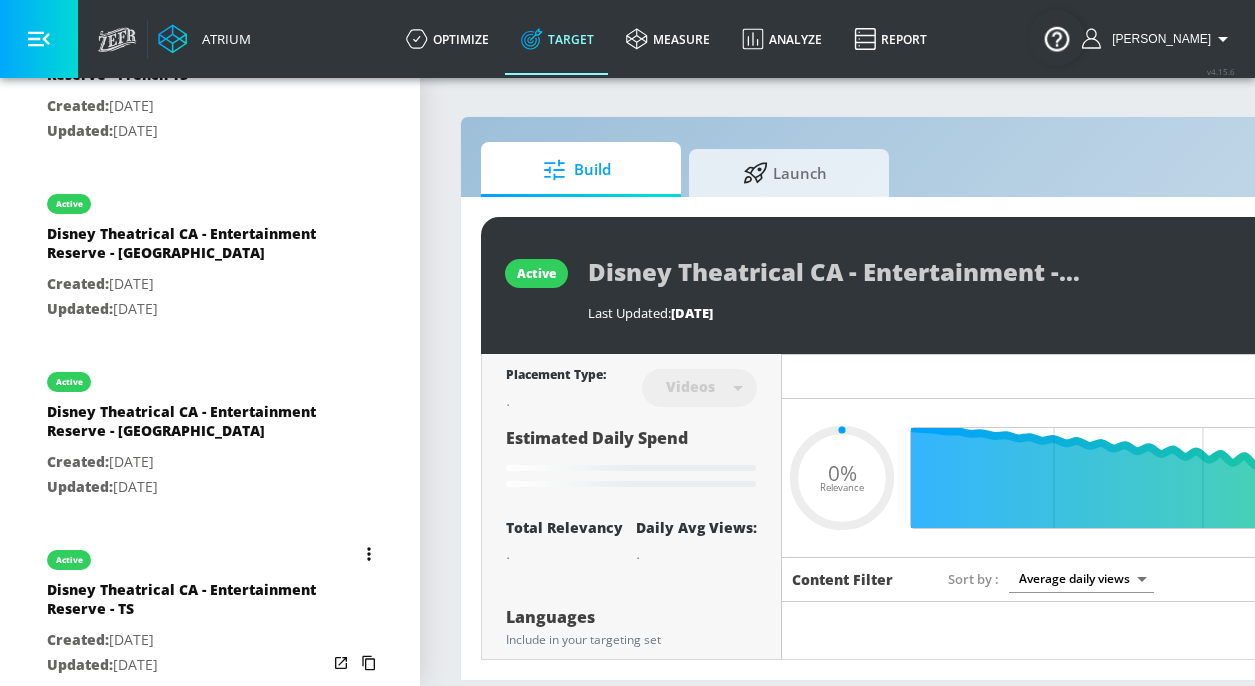 click on "Disney Theatrical CA -  Entertainment Reserve - TS" at bounding box center [187, 604] 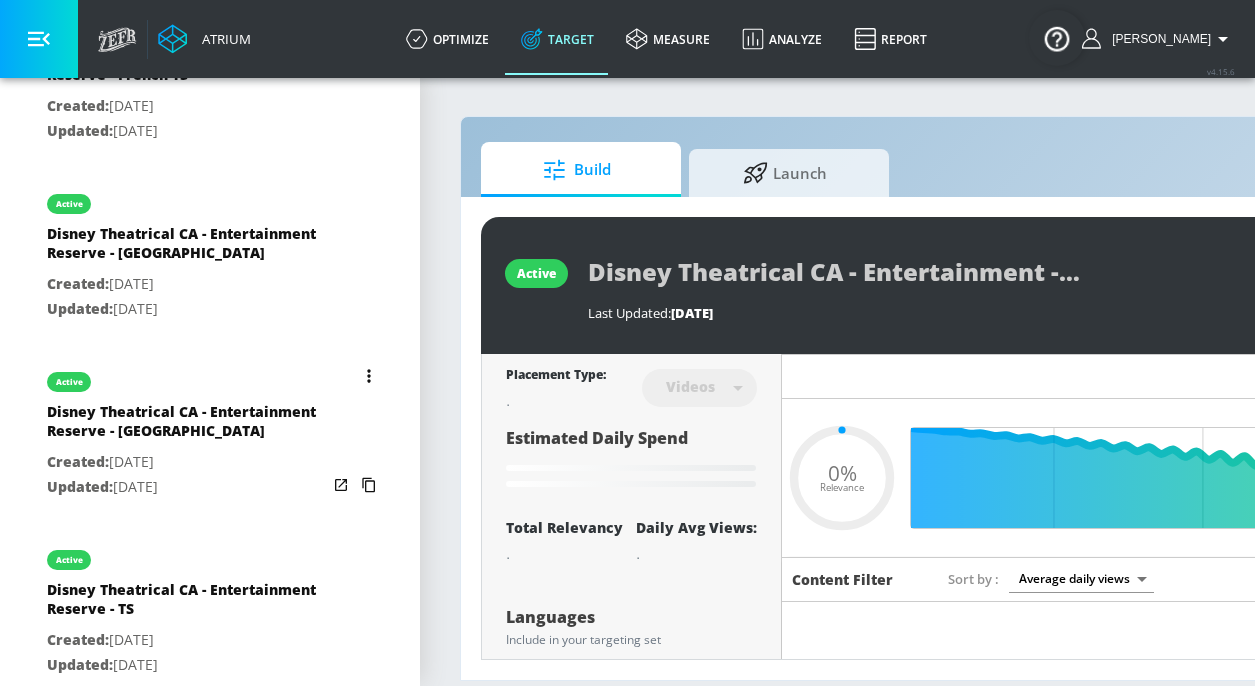 type on "Disney Theatrical CA -  Entertainment Reserve - TS" 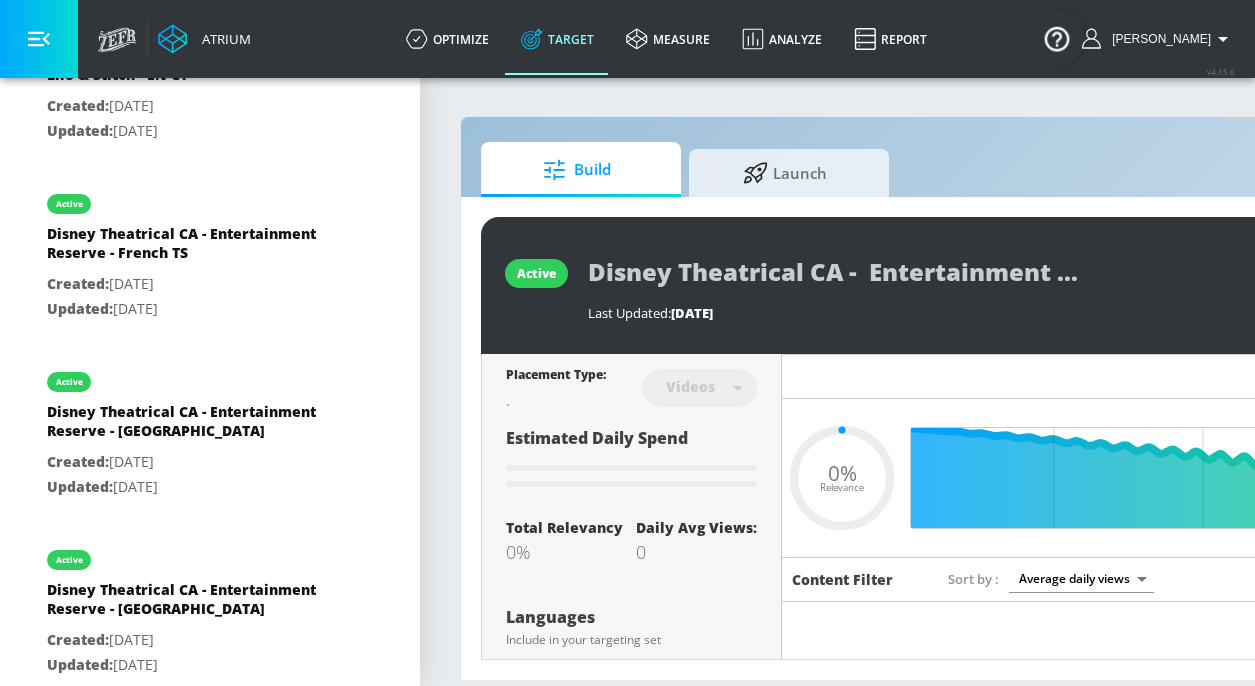 type on "0.15" 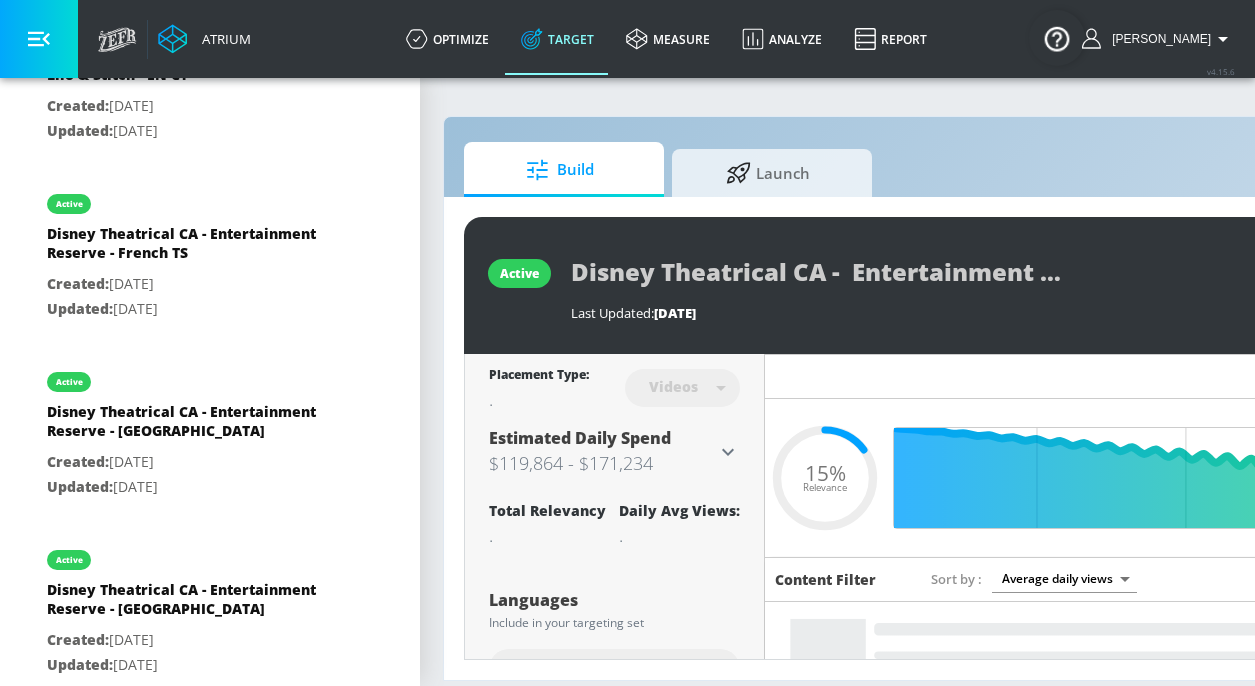scroll, scrollTop: 0, scrollLeft: 18, axis: horizontal 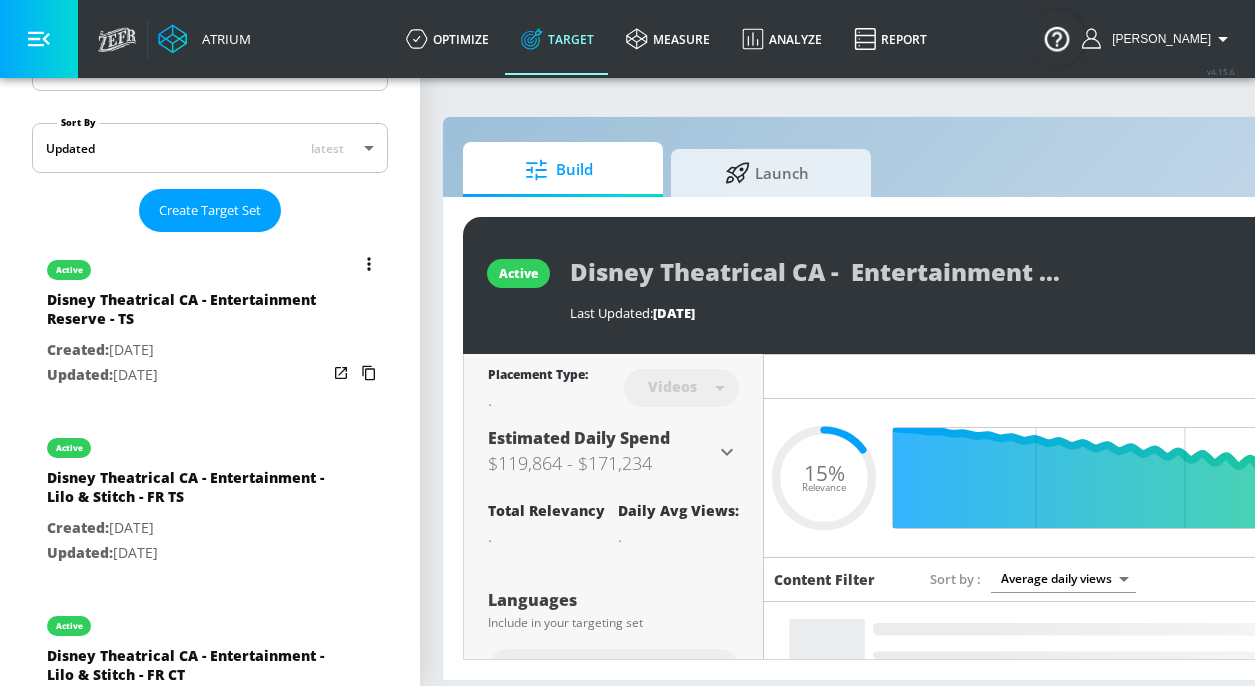 click 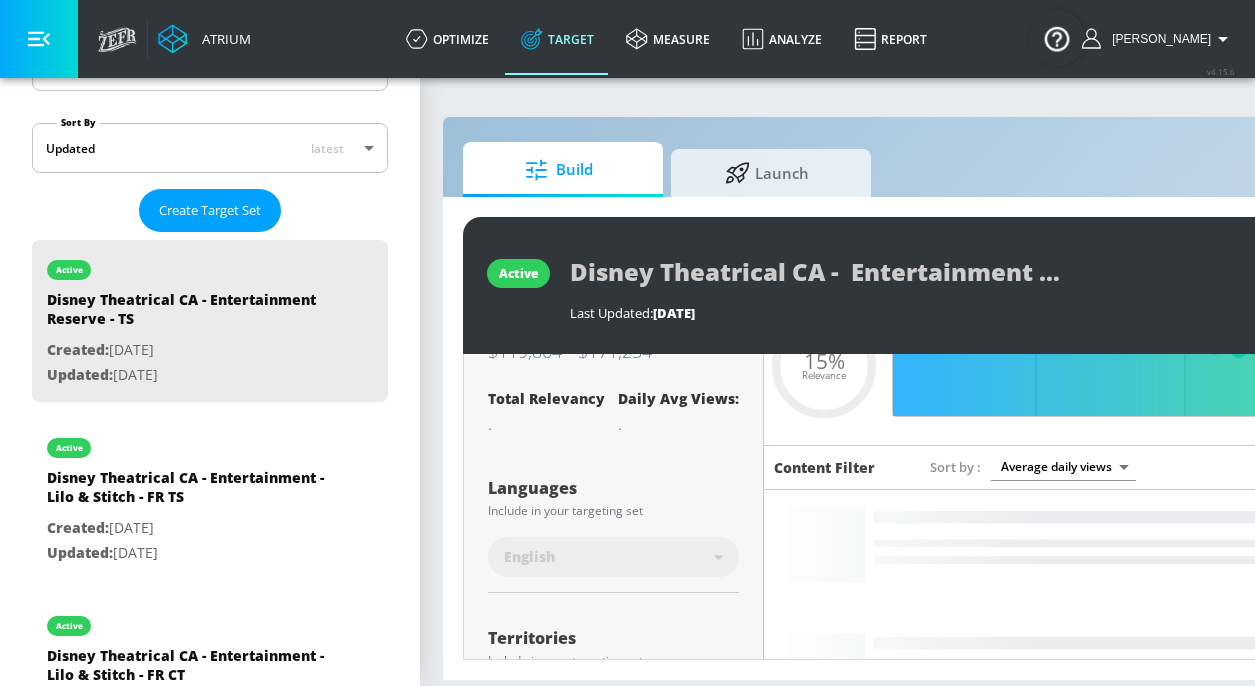 scroll, scrollTop: 116, scrollLeft: 0, axis: vertical 